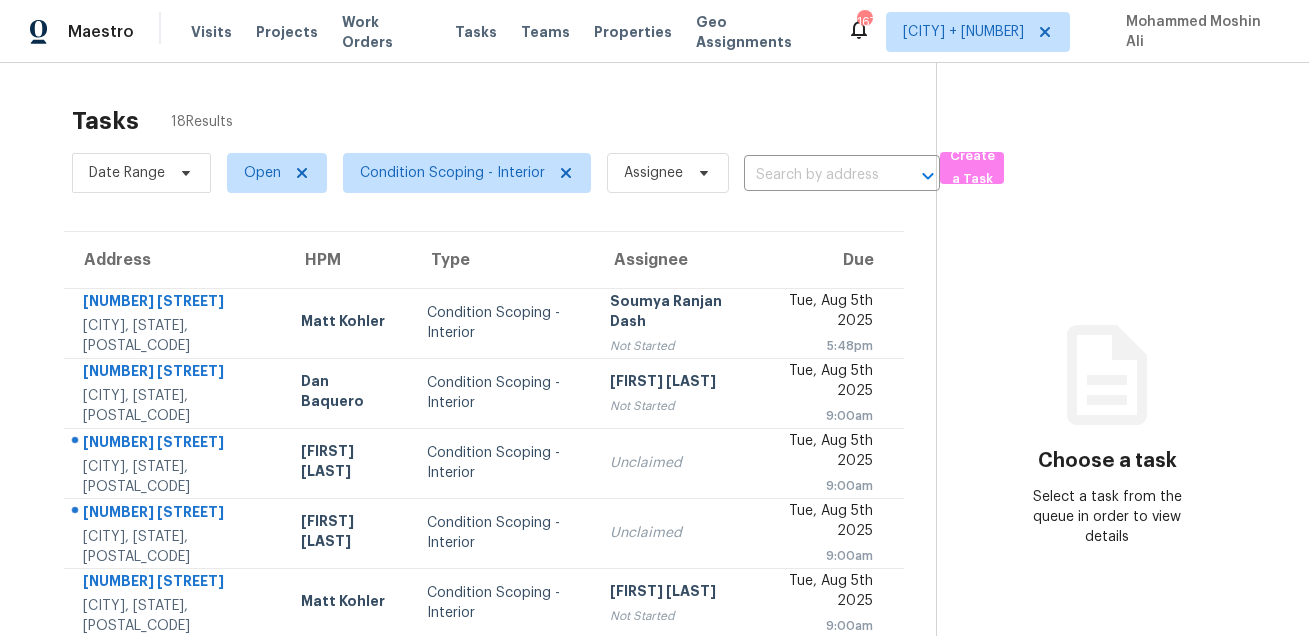 scroll, scrollTop: 0, scrollLeft: 0, axis: both 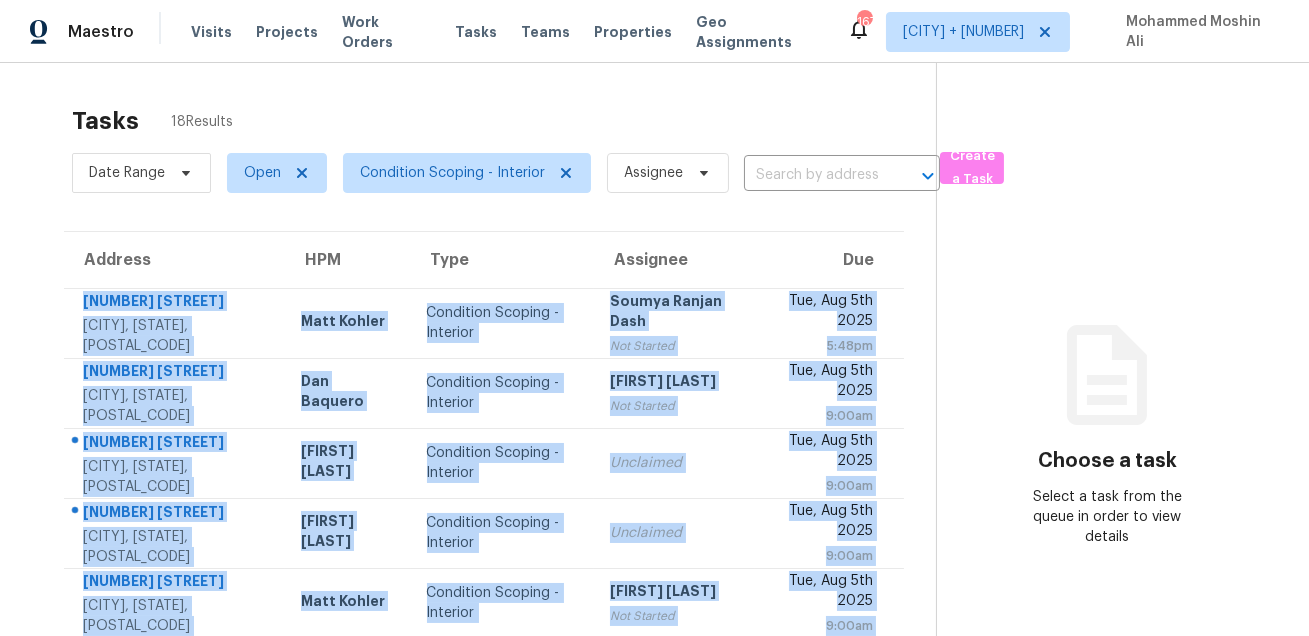 click on "Tasks 18  Results" at bounding box center (504, 121) 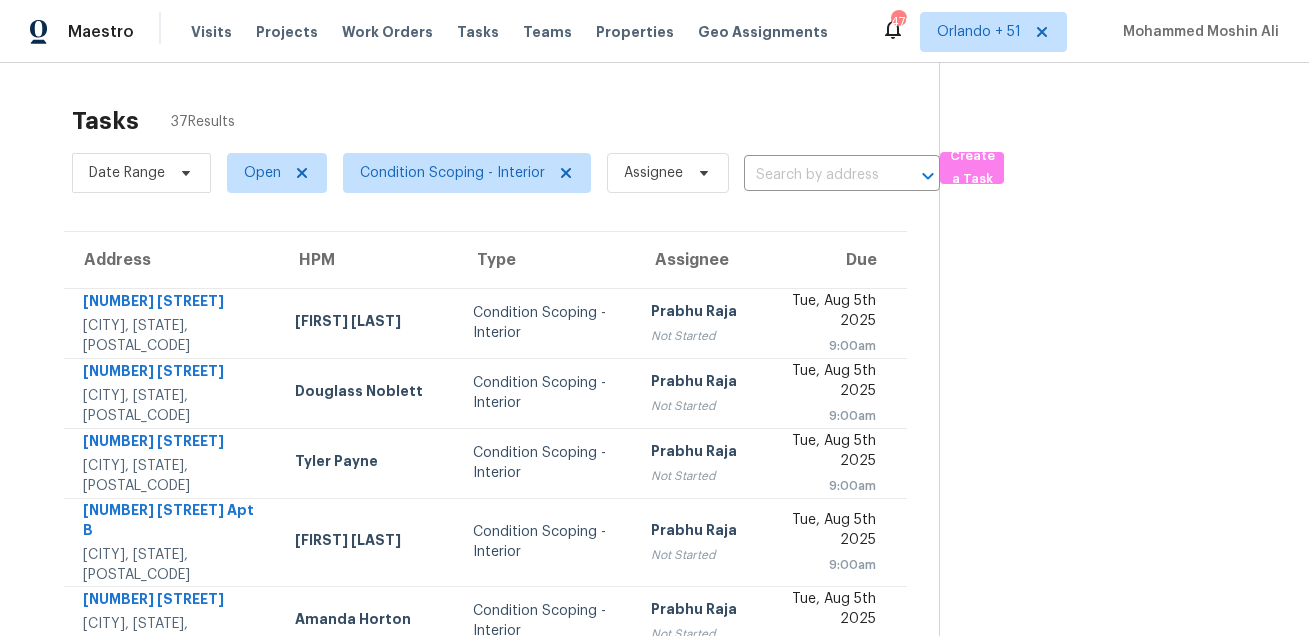 scroll, scrollTop: 0, scrollLeft: 0, axis: both 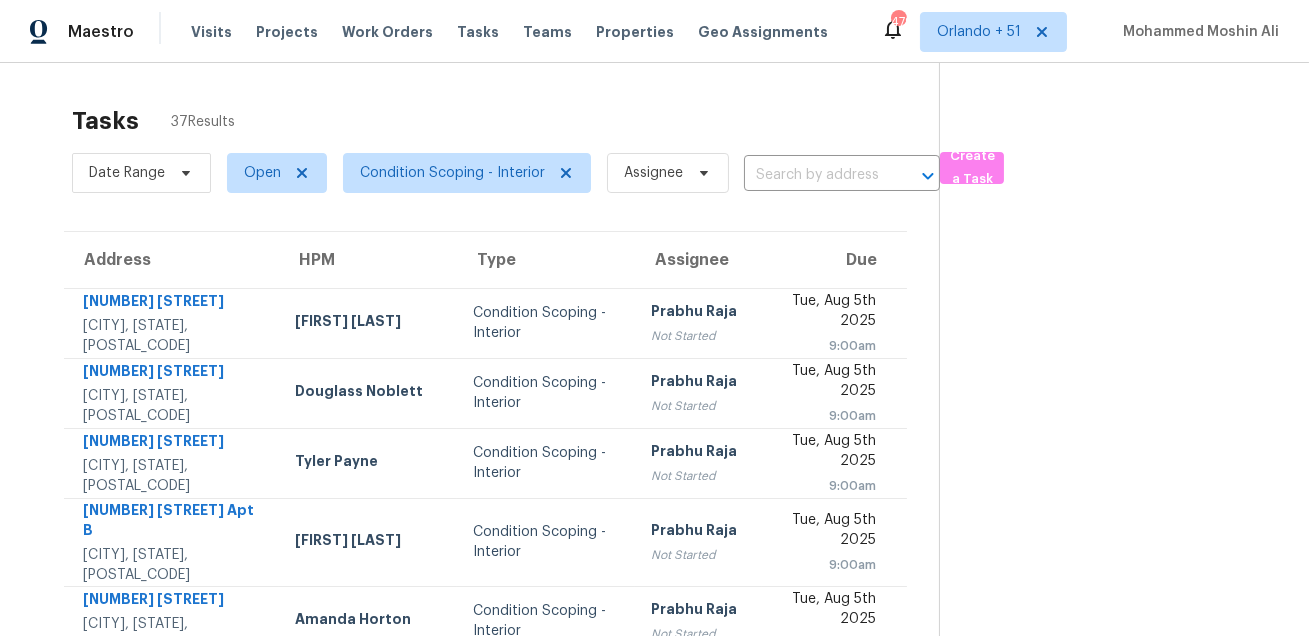 click on "Tasks 37  Results" at bounding box center (505, 121) 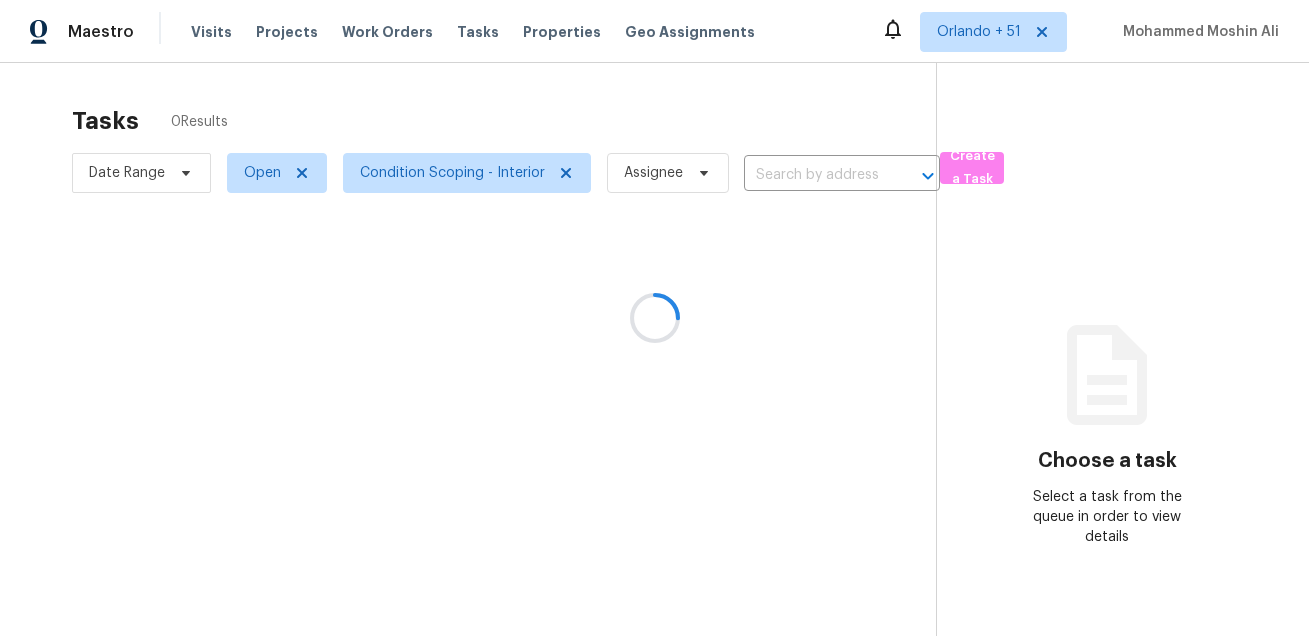 scroll, scrollTop: 0, scrollLeft: 0, axis: both 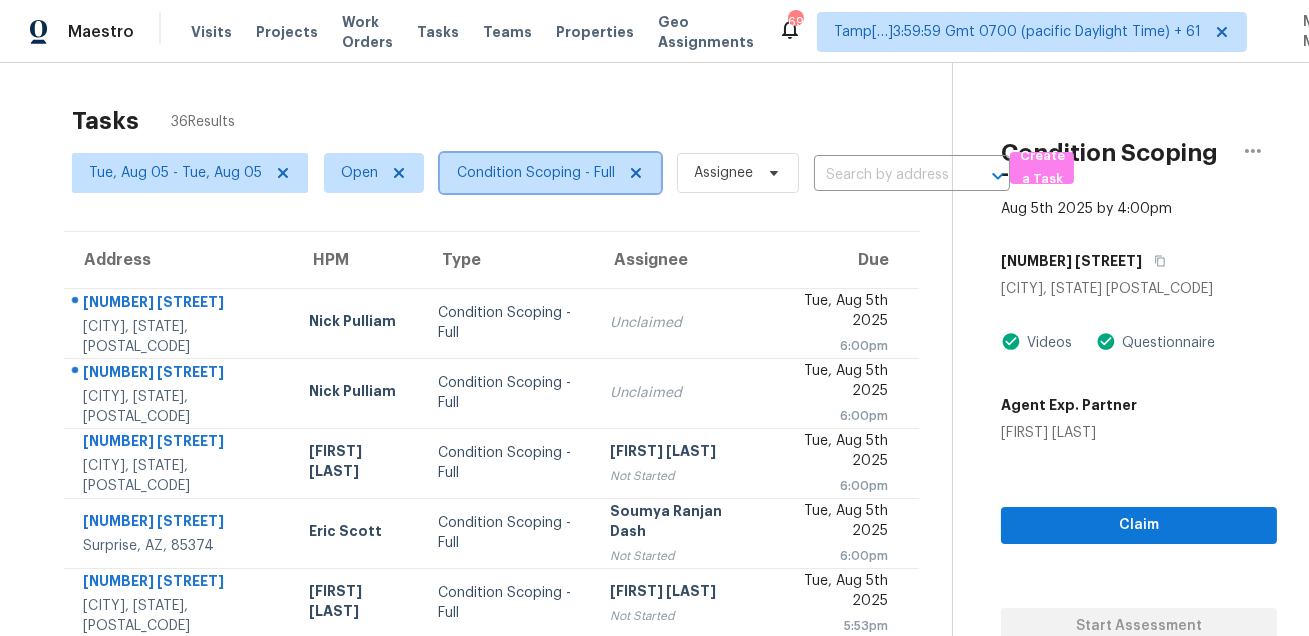 click on "Condition Scoping - Full" at bounding box center (536, 173) 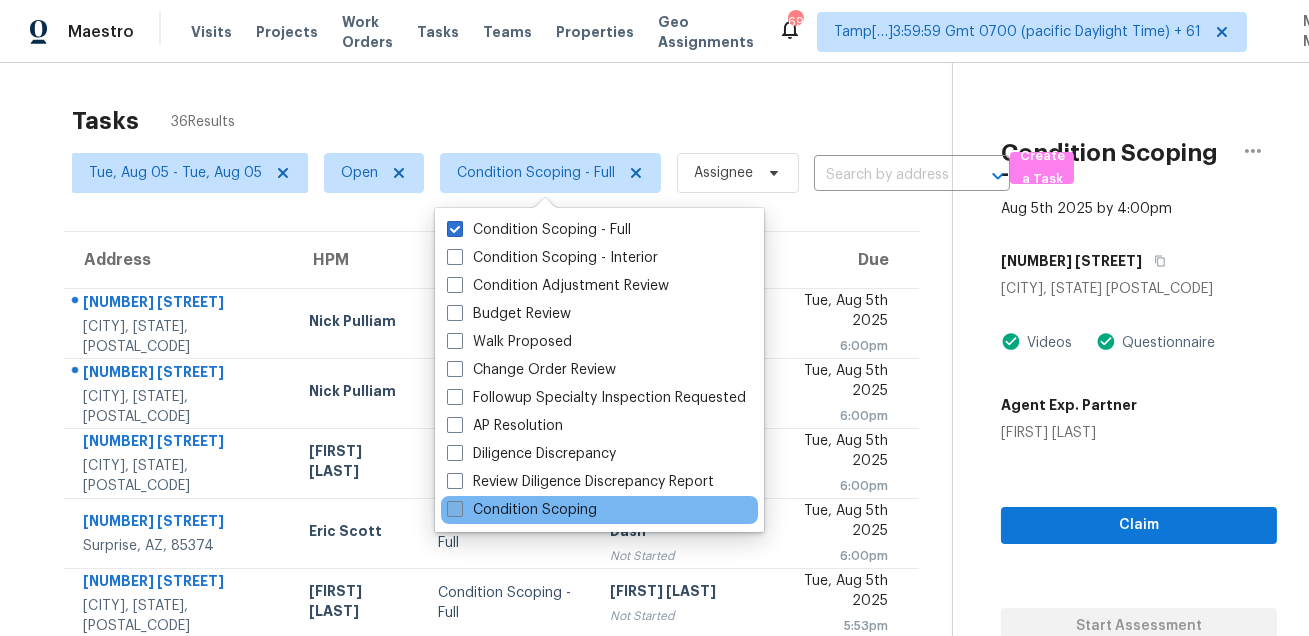 click on "Condition Scoping" at bounding box center [522, 510] 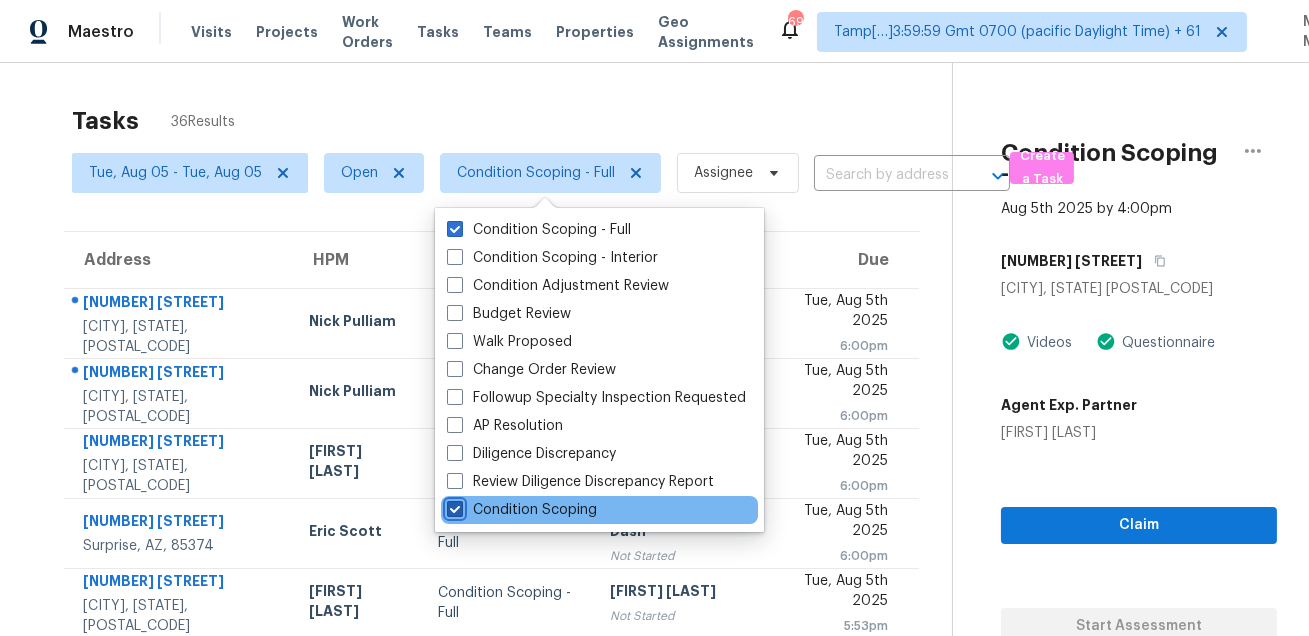 checkbox on "true" 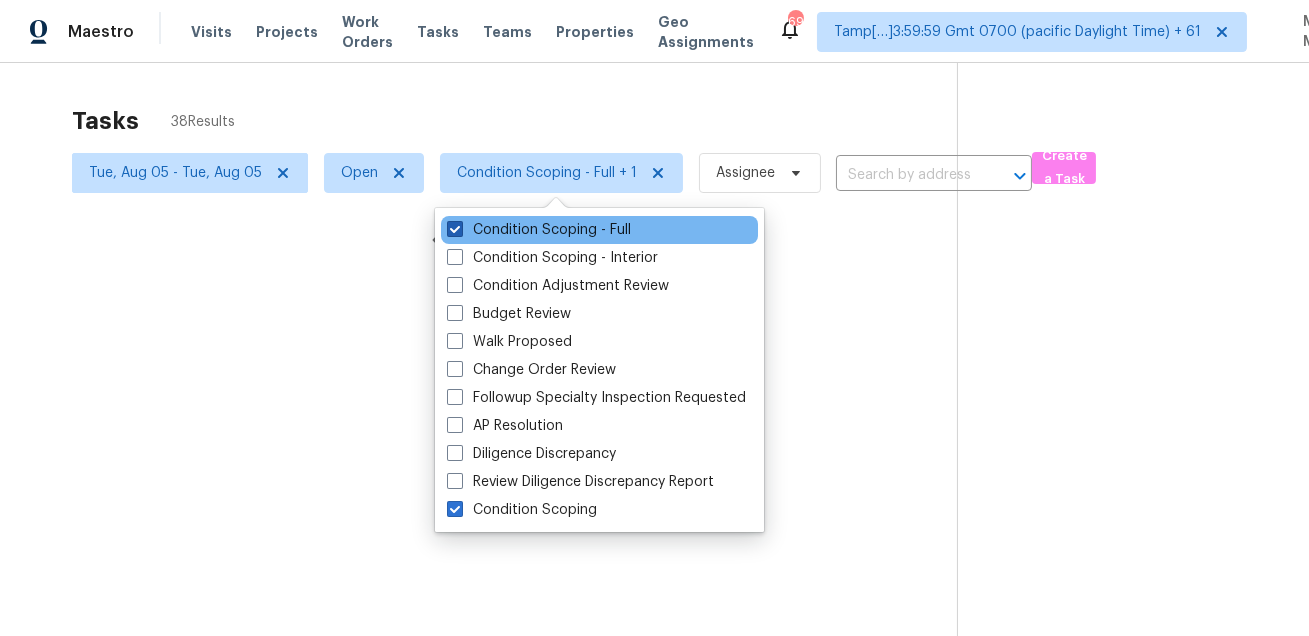 click on "Condition Scoping - Full" at bounding box center [539, 230] 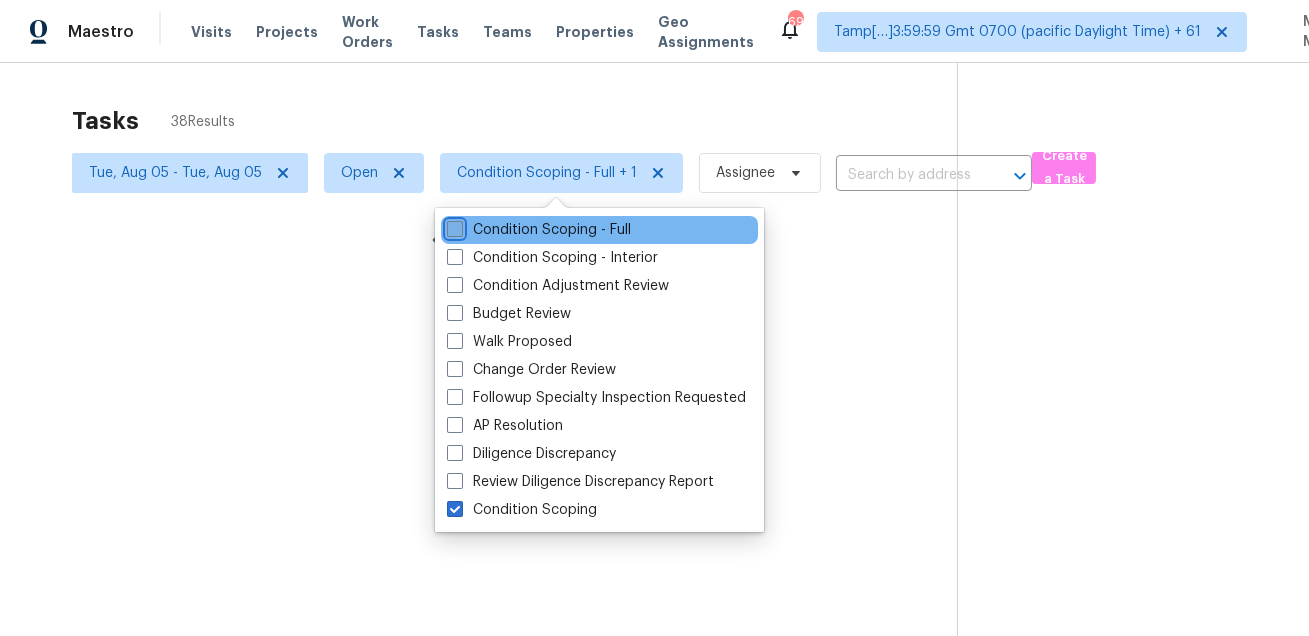 checkbox on "false" 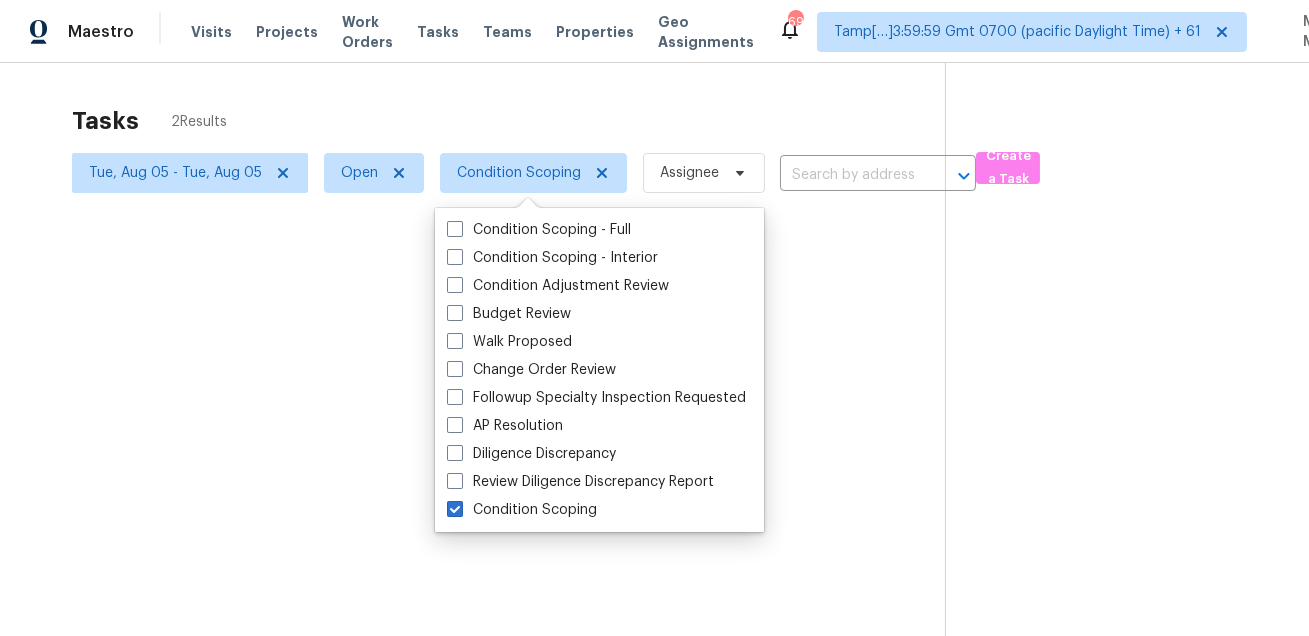 click at bounding box center (654, 318) 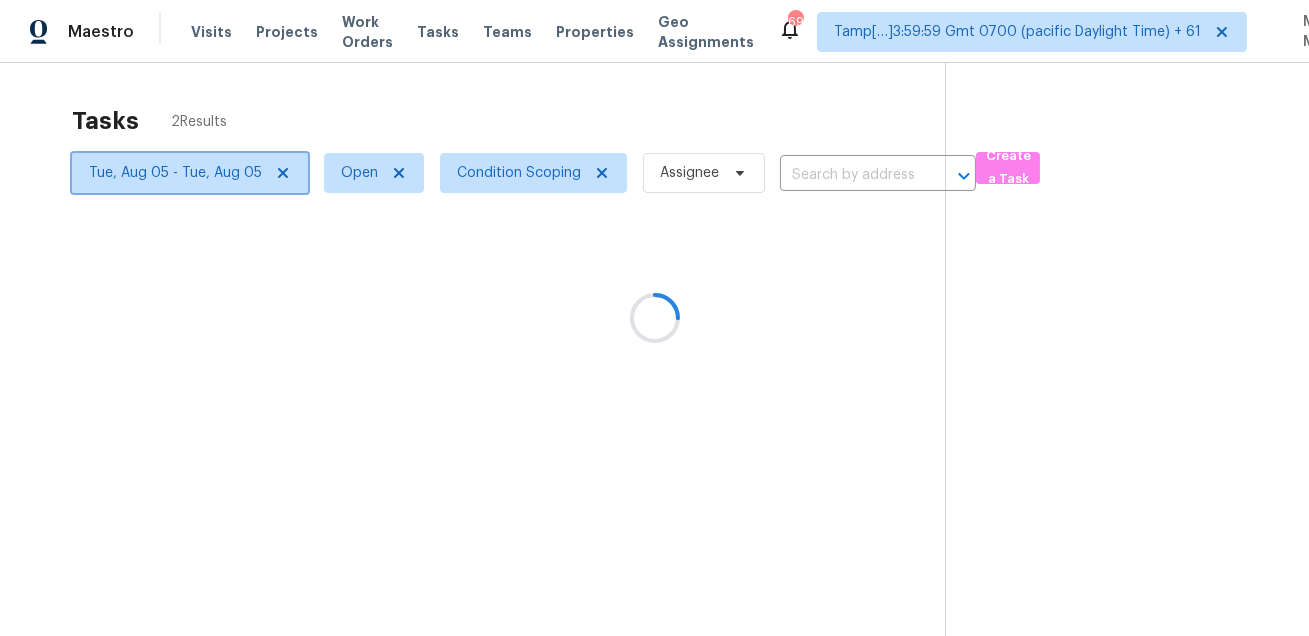 click 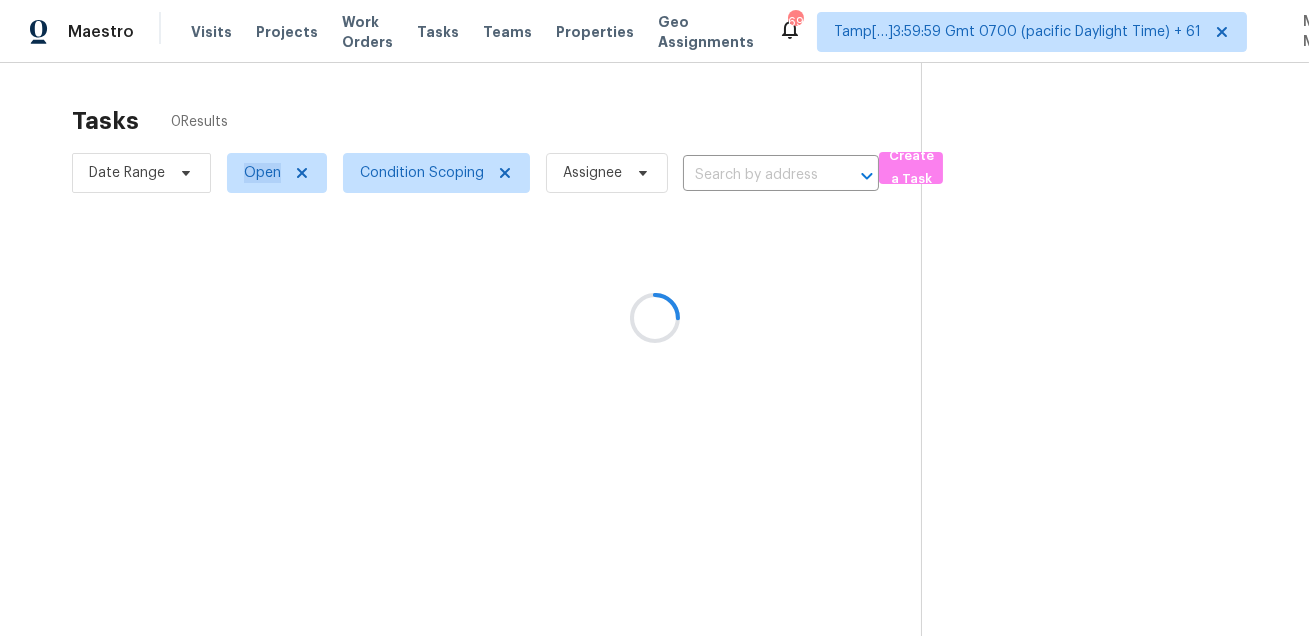click at bounding box center [654, 318] 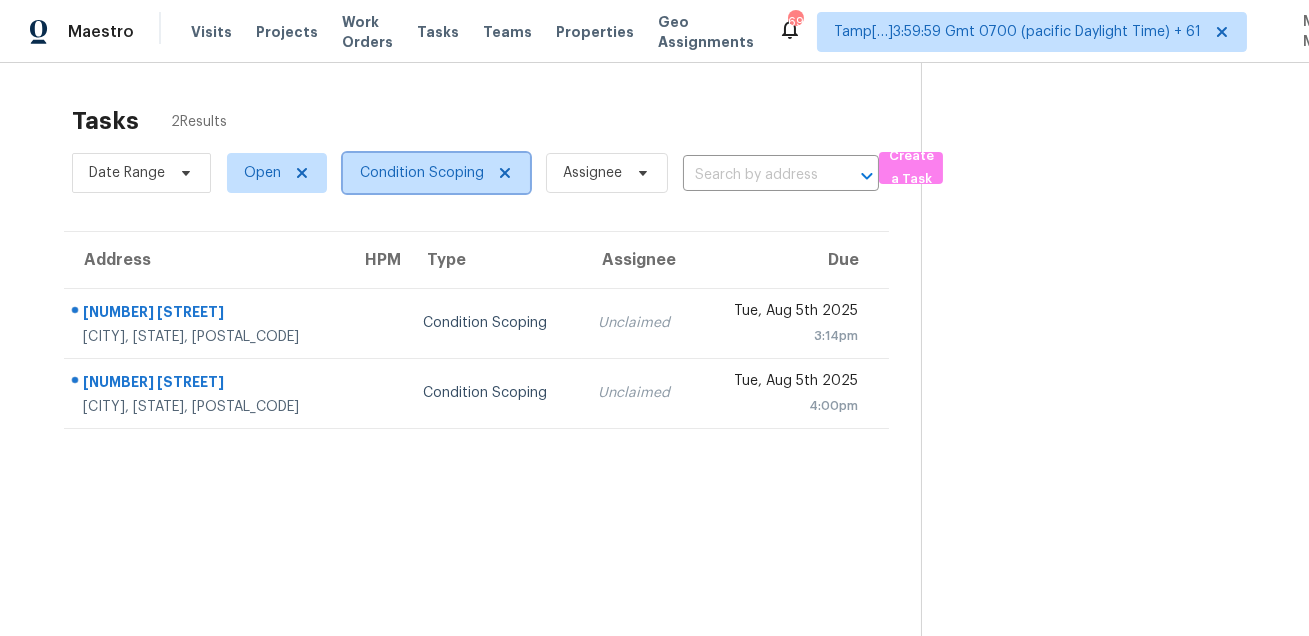 click on "Condition Scoping" at bounding box center (422, 173) 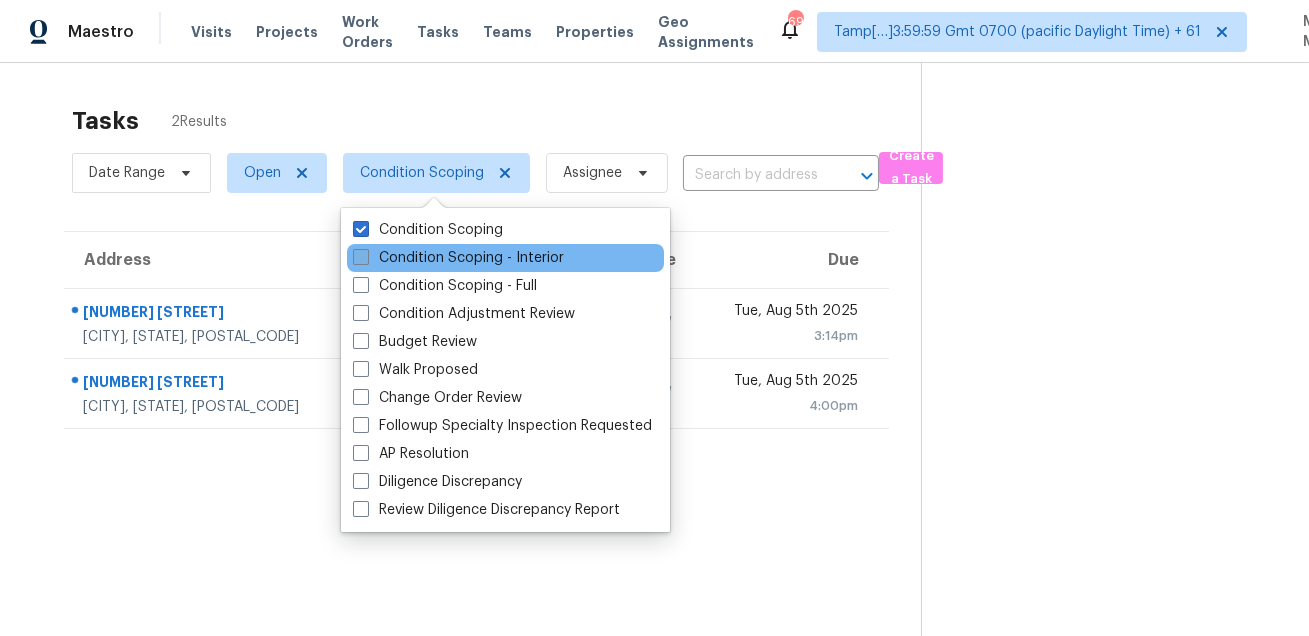click on "Condition Scoping - Interior" at bounding box center (458, 258) 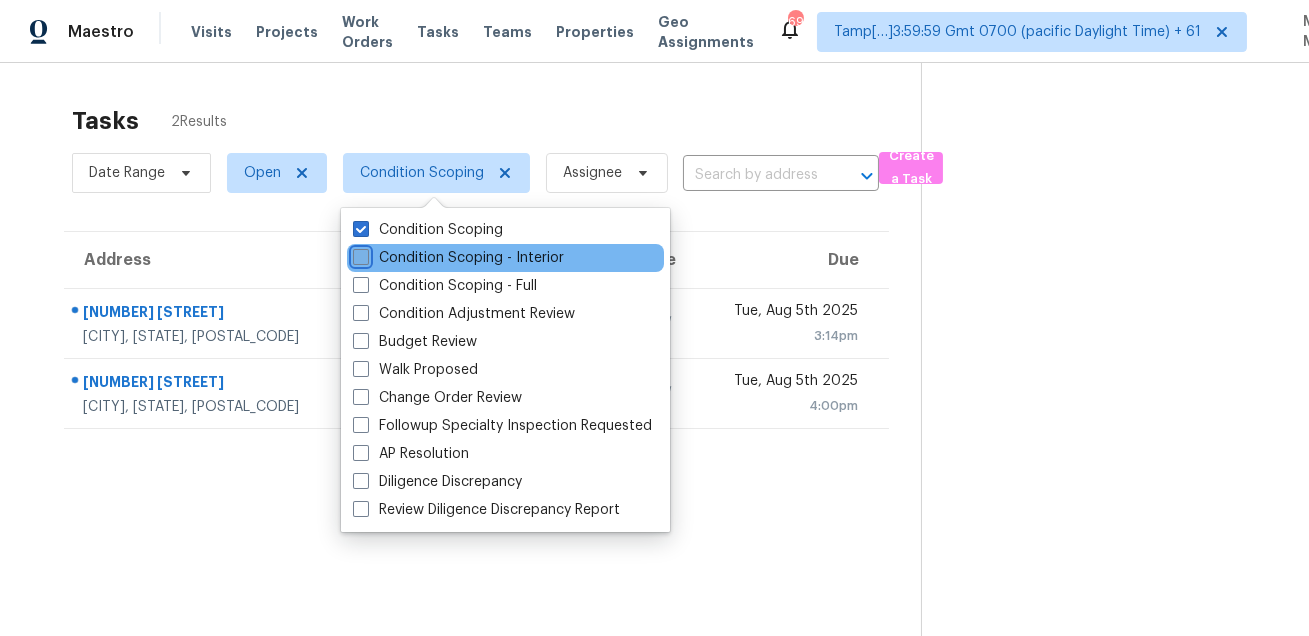 click on "Condition Scoping - Interior" at bounding box center [359, 254] 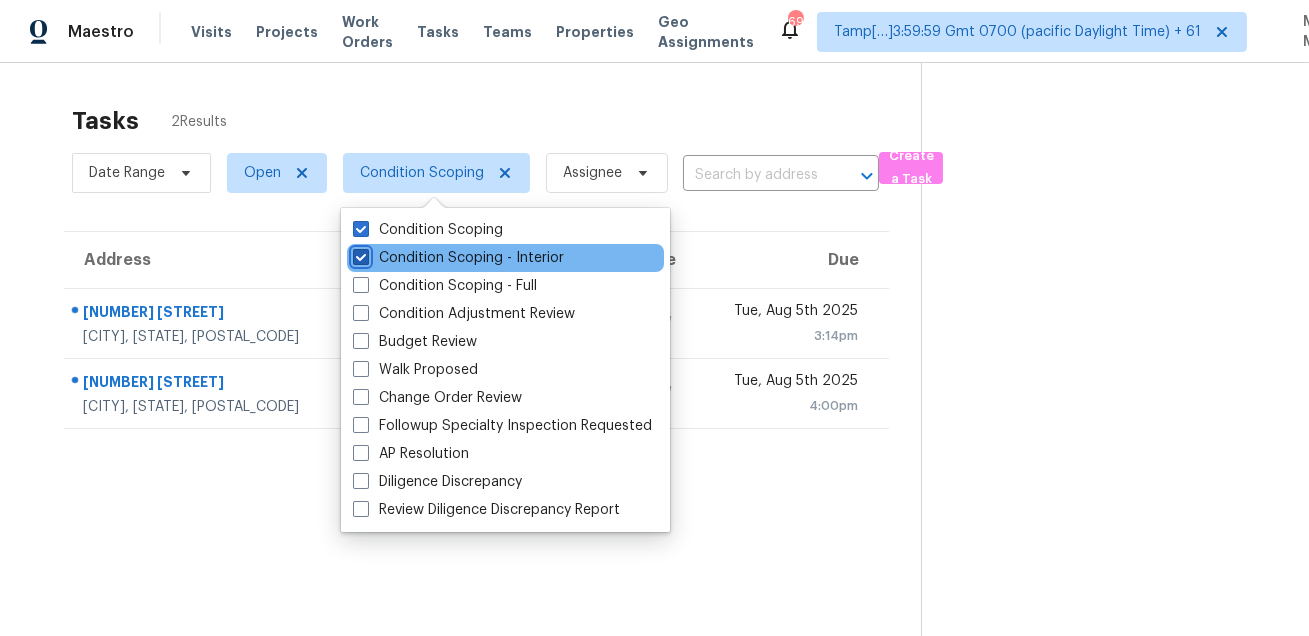 checkbox on "true" 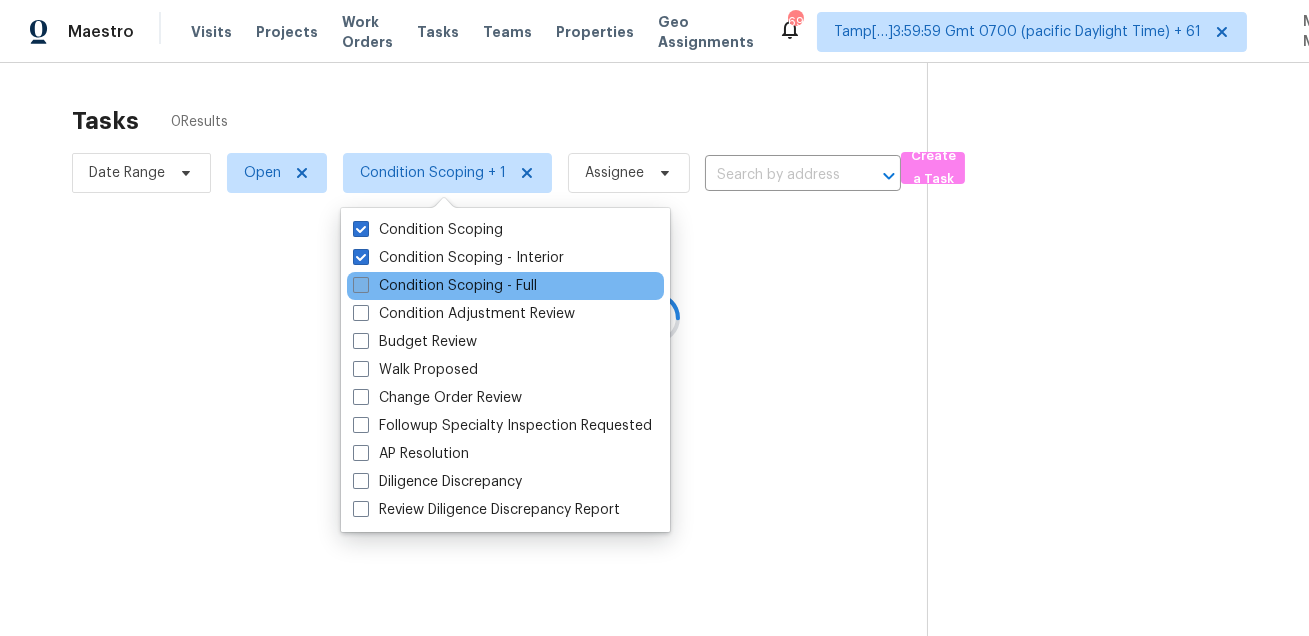 click on "Condition Scoping - Full" at bounding box center [445, 286] 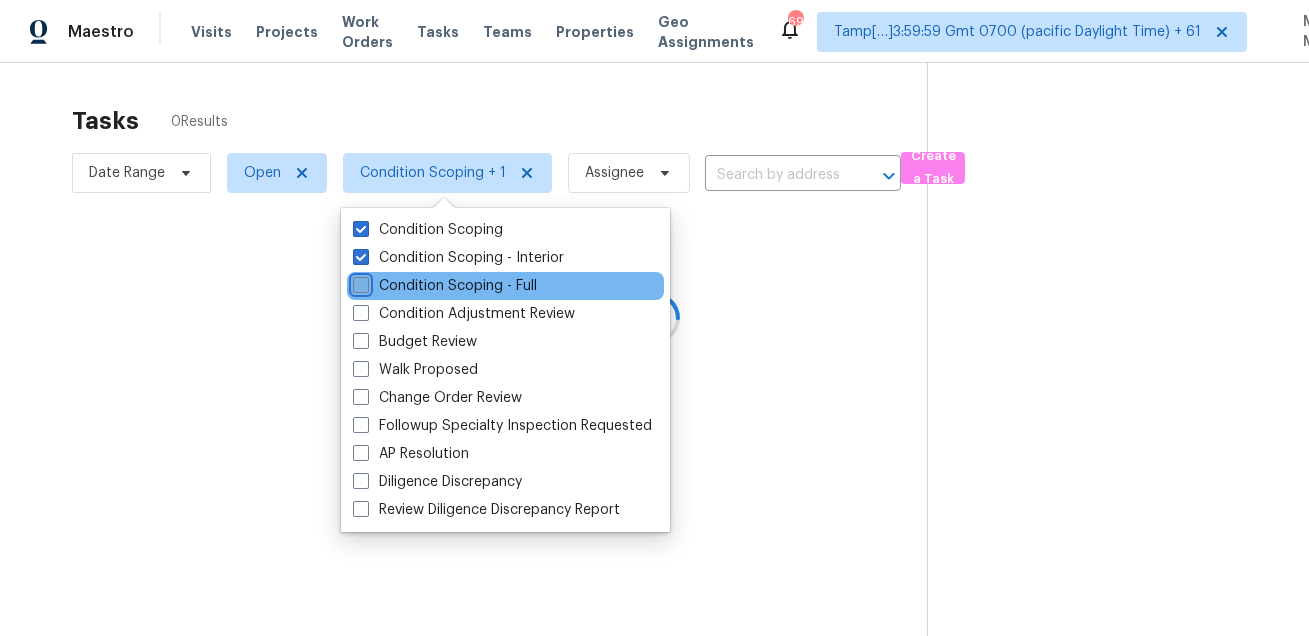 click on "Condition Scoping - Full" at bounding box center (359, 282) 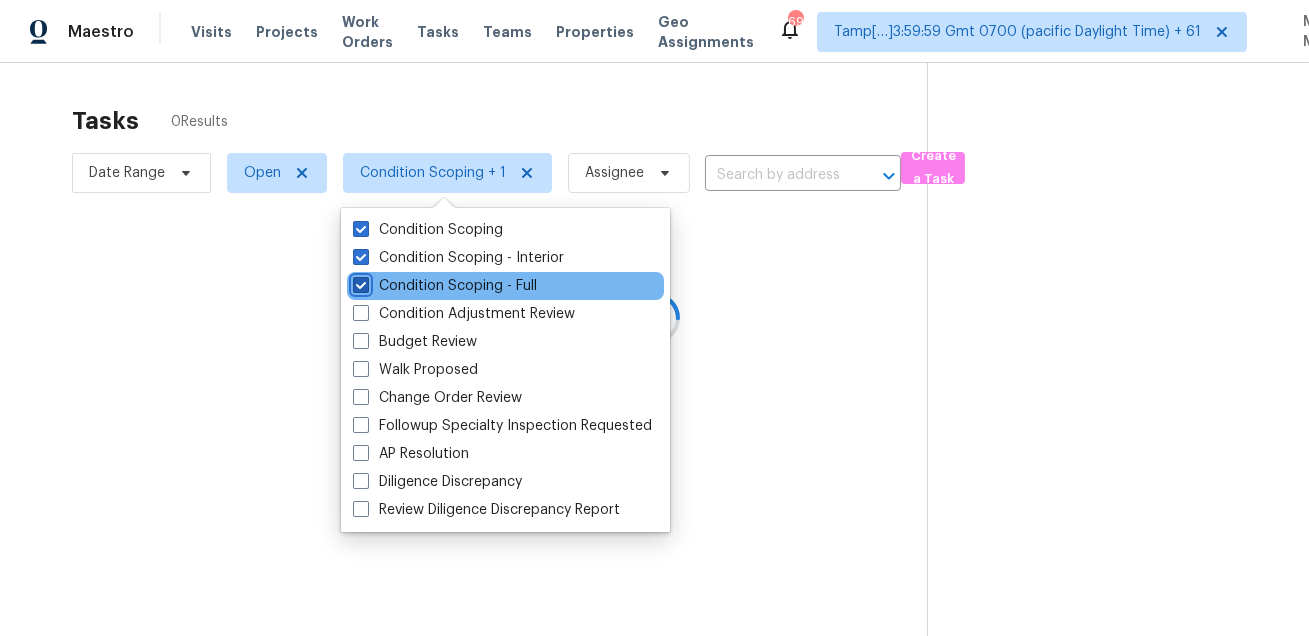 checkbox on "true" 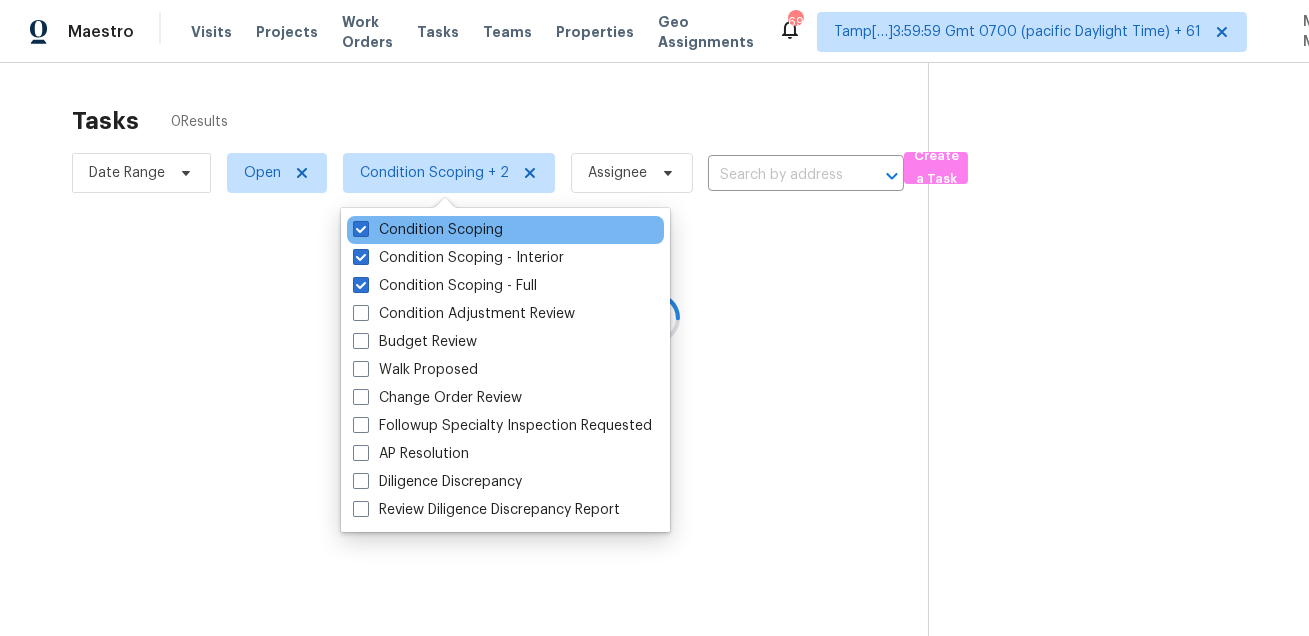 click on "Condition Scoping" at bounding box center (505, 230) 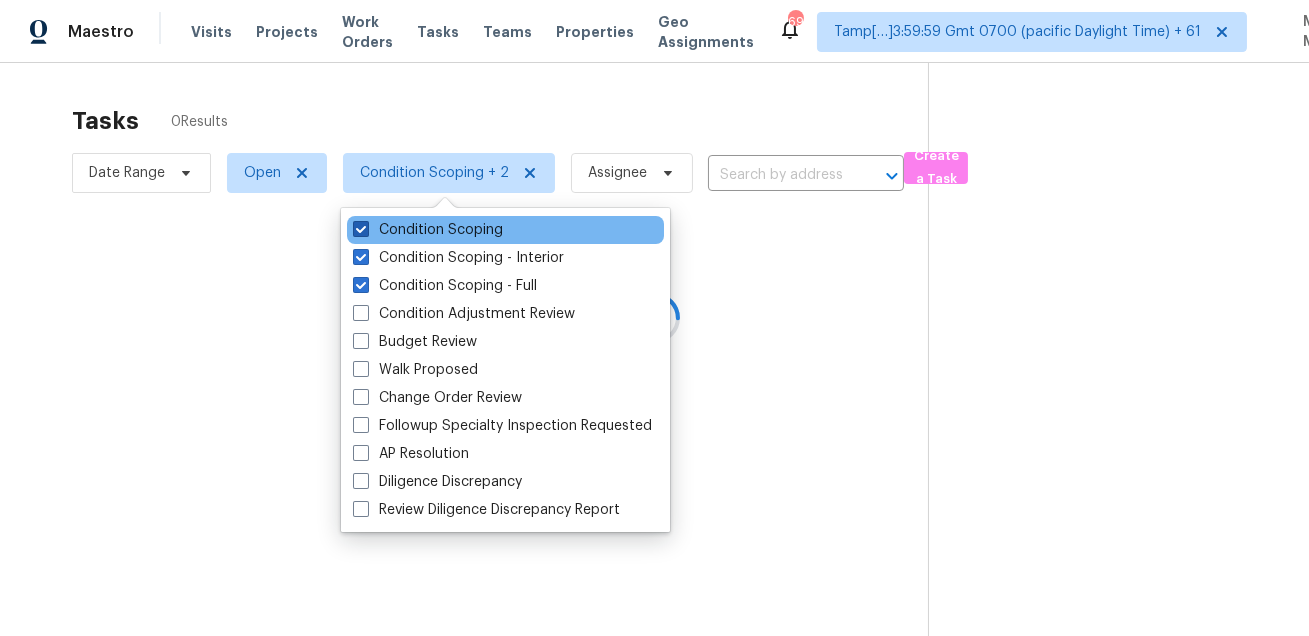 click on "Condition Scoping" at bounding box center [428, 230] 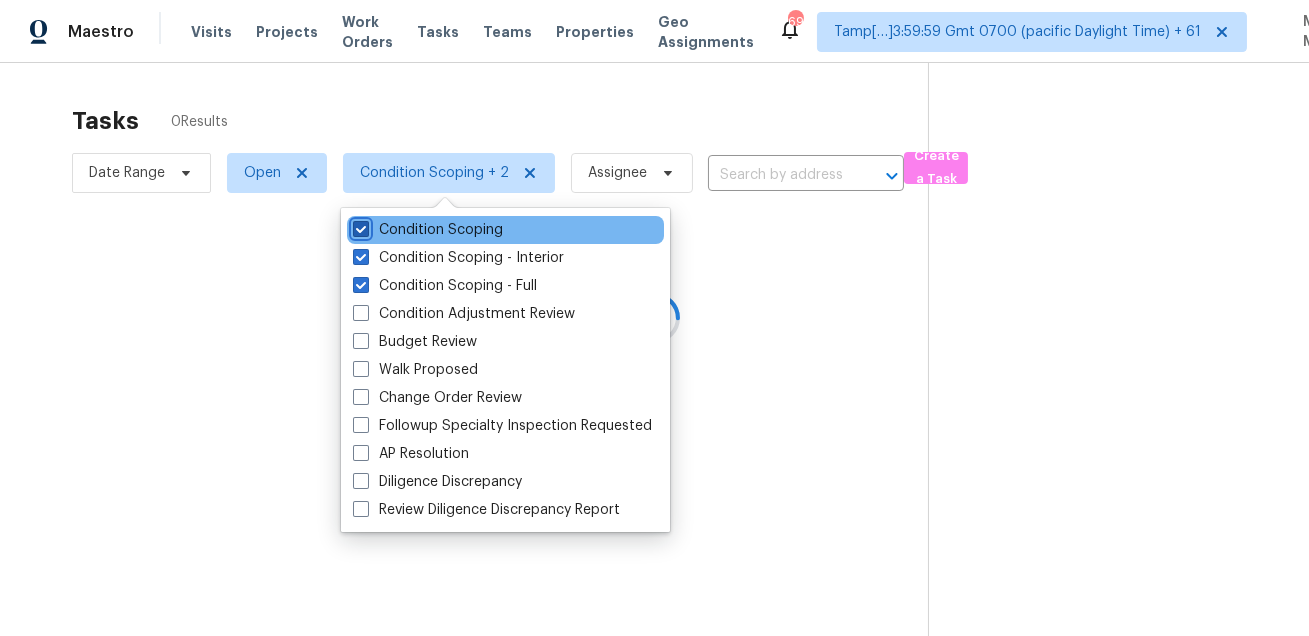 click on "Condition Scoping" at bounding box center (359, 226) 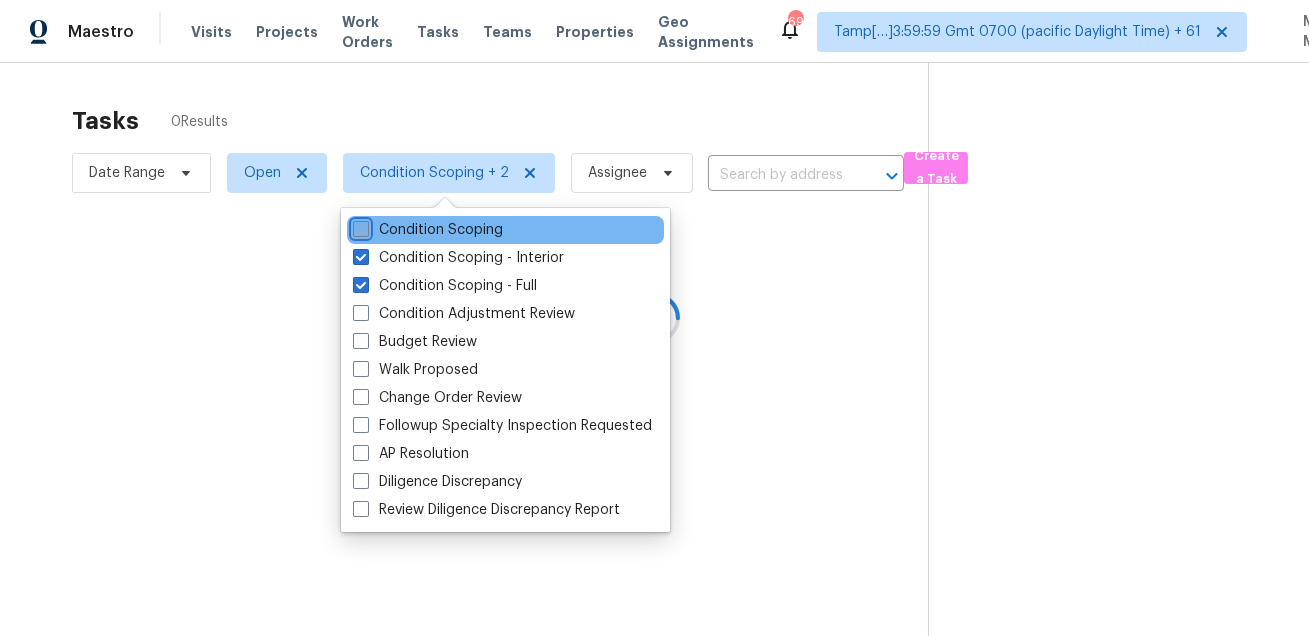 checkbox on "false" 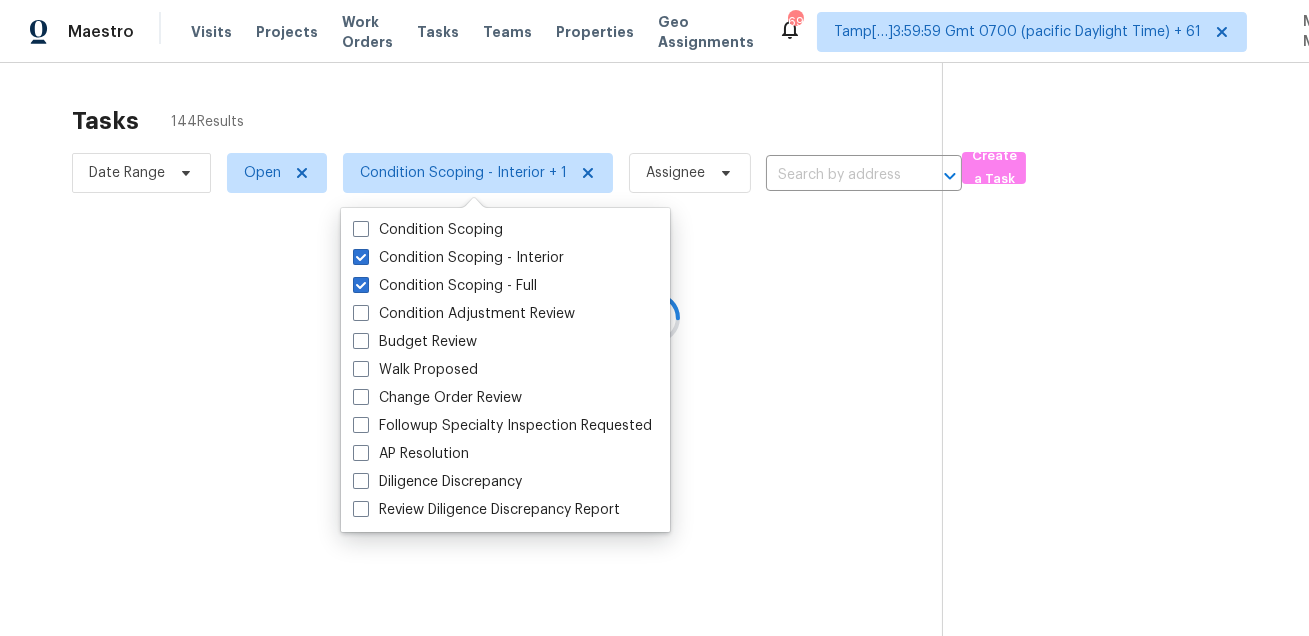 click at bounding box center (654, 318) 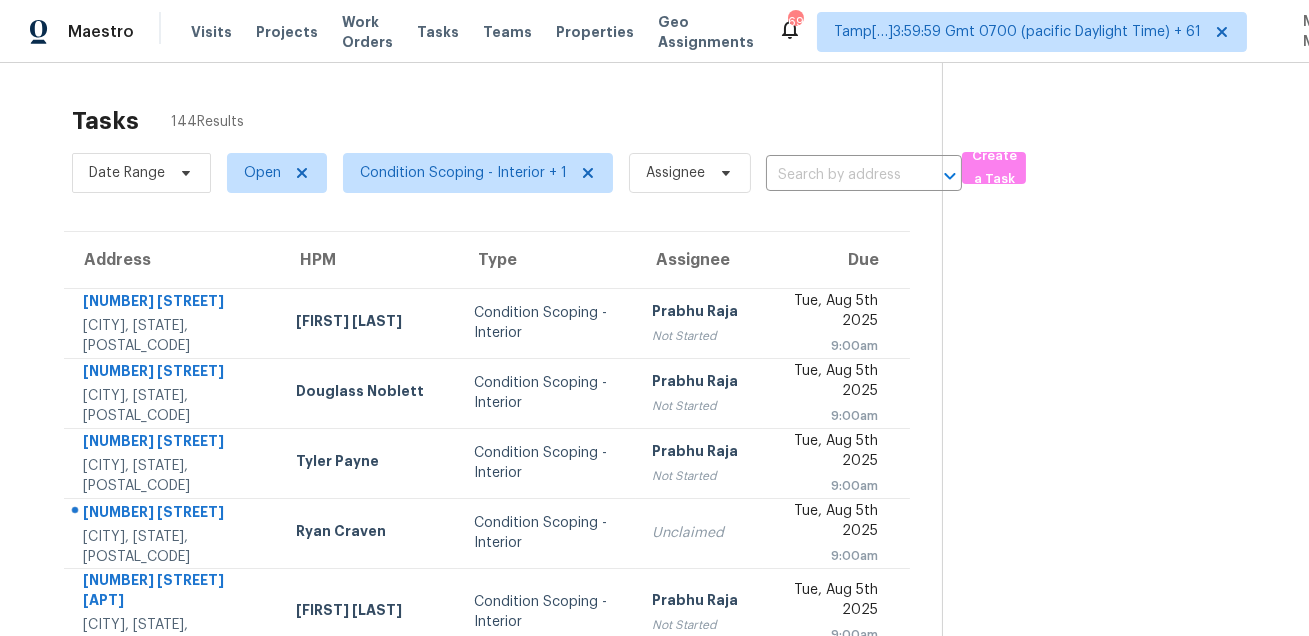 click on "Tasks 144  Results Date Range Open Condition Scoping - Interior + 1 Assignee ​ Create a Task Address HPM Type Assignee Due 240 Arras Dr   Saint Louis, MO, 63129 Michael Gruener Condition Scoping - Interior Prabhu Raja Not Started Tue, Aug 5th 2025 9:00am 5424 Coral Creek Way   Elk Grove, CA, 95758 Douglass Noblett Condition Scoping - Interior Prabhu Raja Not Started Tue, Aug 5th 2025 9:00am 202 Hickory Nut Ln   Canton, GA, 30115 Tyler Payne Condition Scoping - Interior Prabhu Raja Not Started Tue, Aug 5th 2025 9:00am 7426 Sparkleberry Dr   Indian Trail, NC, 28079 Ryan Craven Condition Scoping - Interior Unclaimed Tue, Aug 5th 2025 9:00am 432 N Sappington Rd Apt B Saint Louis, MO, 63122 Michael Gruener Condition Scoping - Interior Prabhu Raja Not Started Tue, Aug 5th 2025 9:00am 15512 Camellia Rd   Oklahoma City, OK, 73170 Jason Leeth Condition Scoping - Interior Ranjith Kumar P In Progress Tue, Aug 5th 2025 9:00am 5149 Limewood St   Knightdale, NC, 27545 Amanda Horton Condition Scoping - Interior 9:00am" at bounding box center (654, 561) 